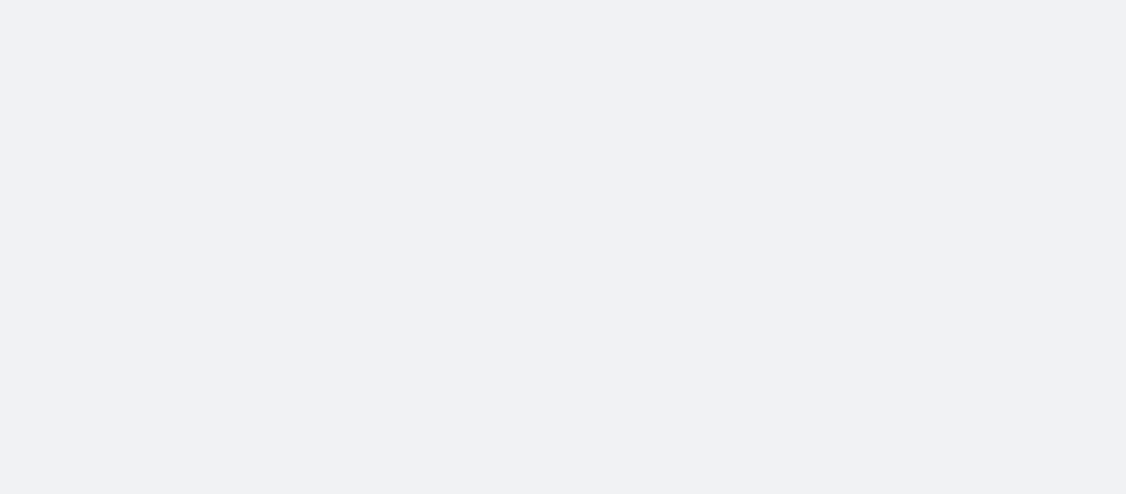 scroll, scrollTop: 0, scrollLeft: 0, axis: both 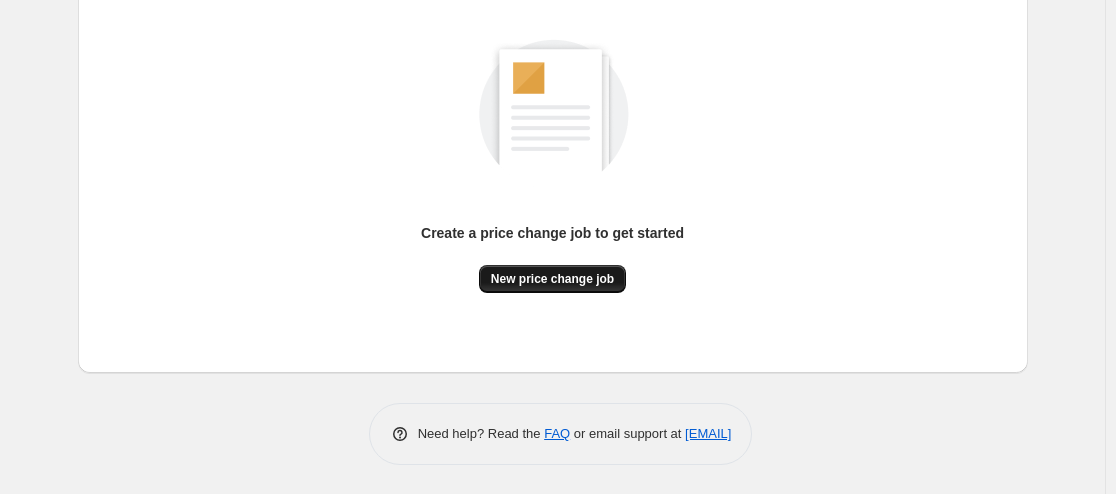 click on "New price change job" at bounding box center [552, 279] 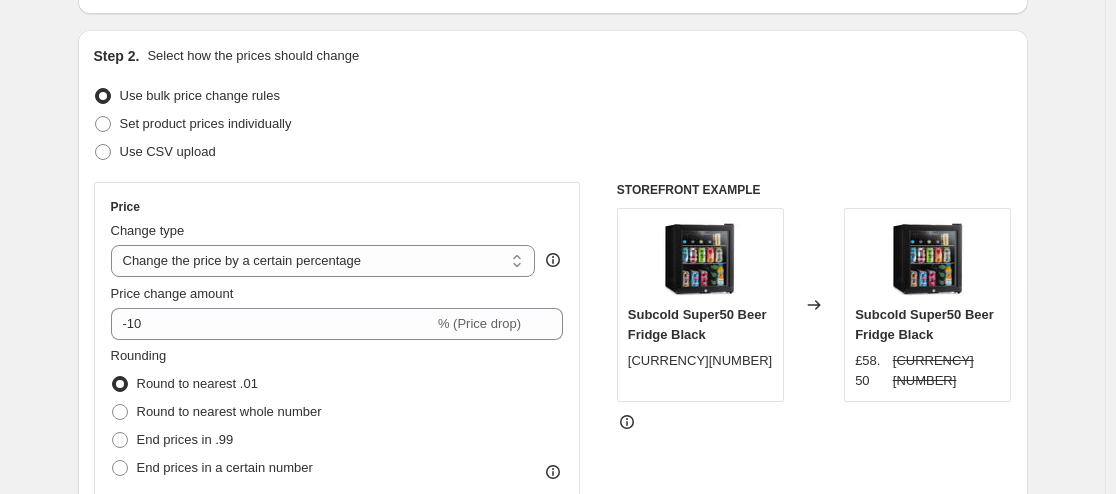 scroll, scrollTop: 187, scrollLeft: 0, axis: vertical 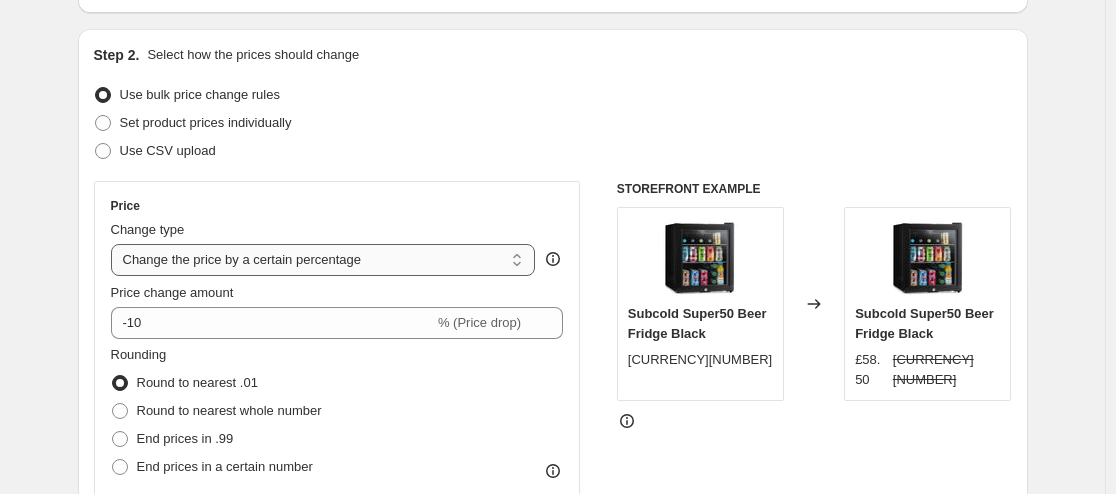click on "Change the price to a certain amount Change the price by a certain amount Change the price by a certain percentage Change the price to the current compare at price (price before sale) Change the price by a certain amount relative to the compare at price Change the price by a certain percentage relative to the compare at price Don't change the price Change the price by a certain percentage relative to the cost per item Change price to certain cost margin" at bounding box center (323, 260) 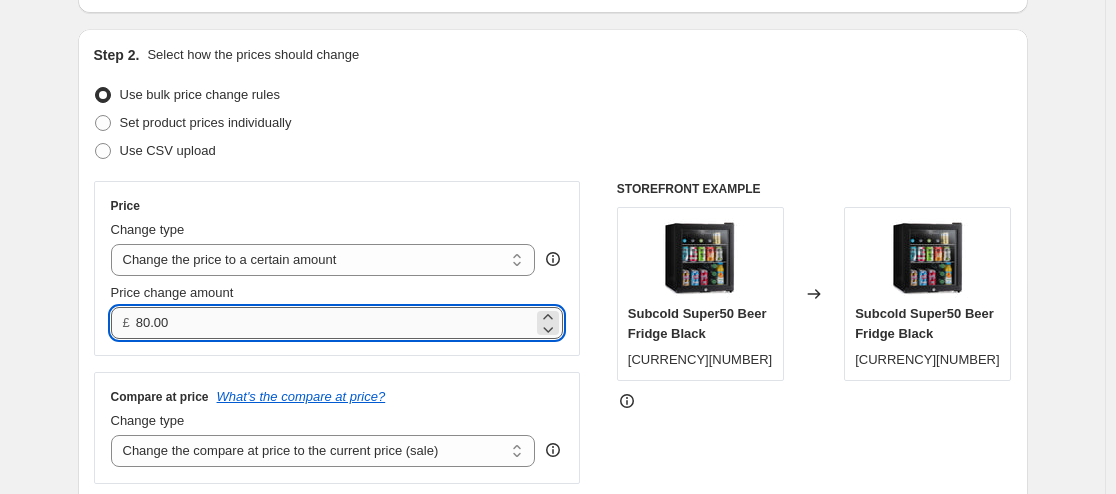 click on "80.00" at bounding box center [334, 323] 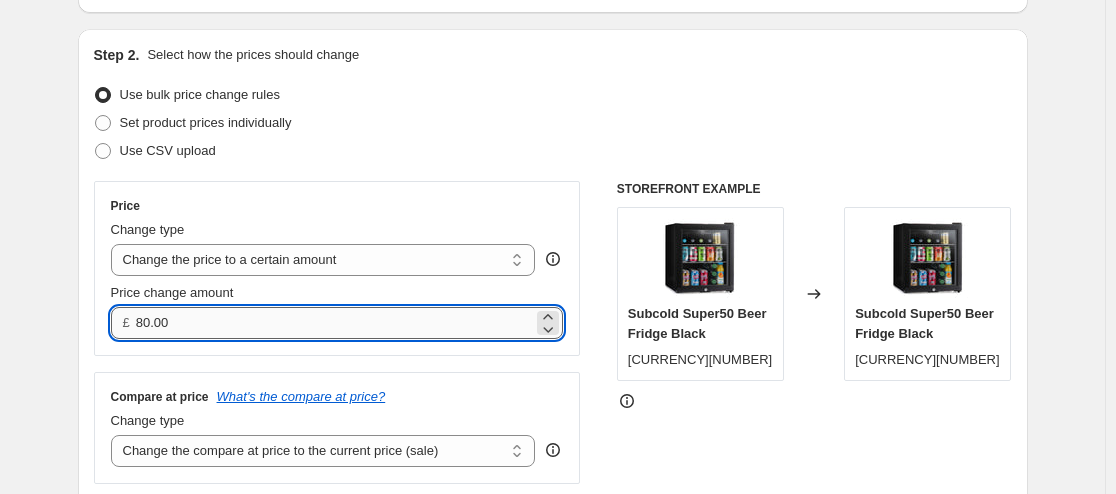click on "80.00" at bounding box center (334, 323) 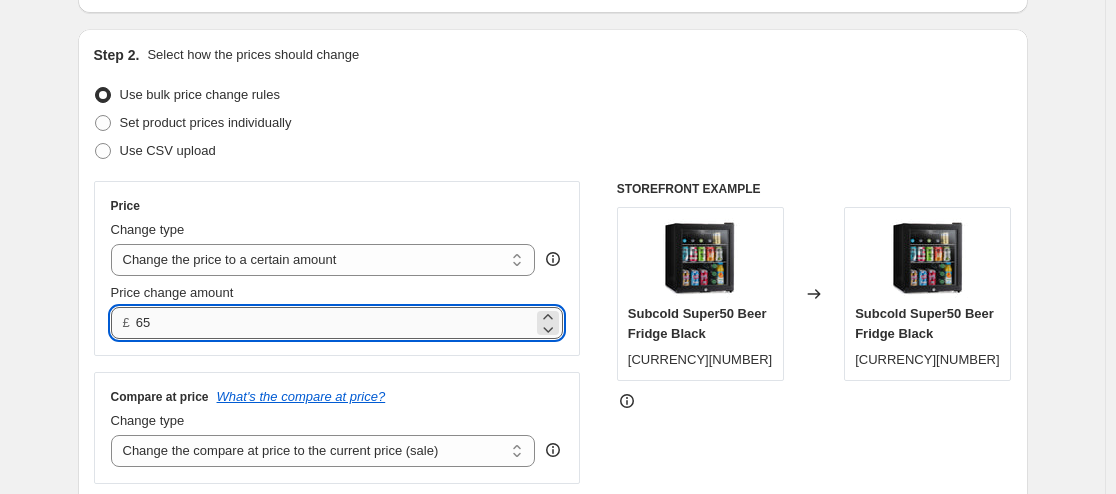 click on "65" at bounding box center (334, 323) 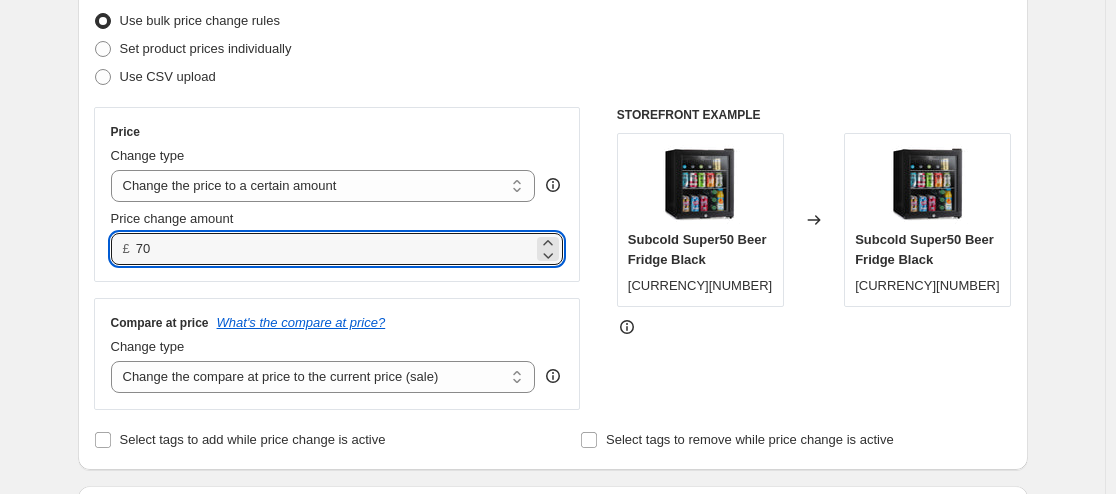 scroll, scrollTop: 268, scrollLeft: 0, axis: vertical 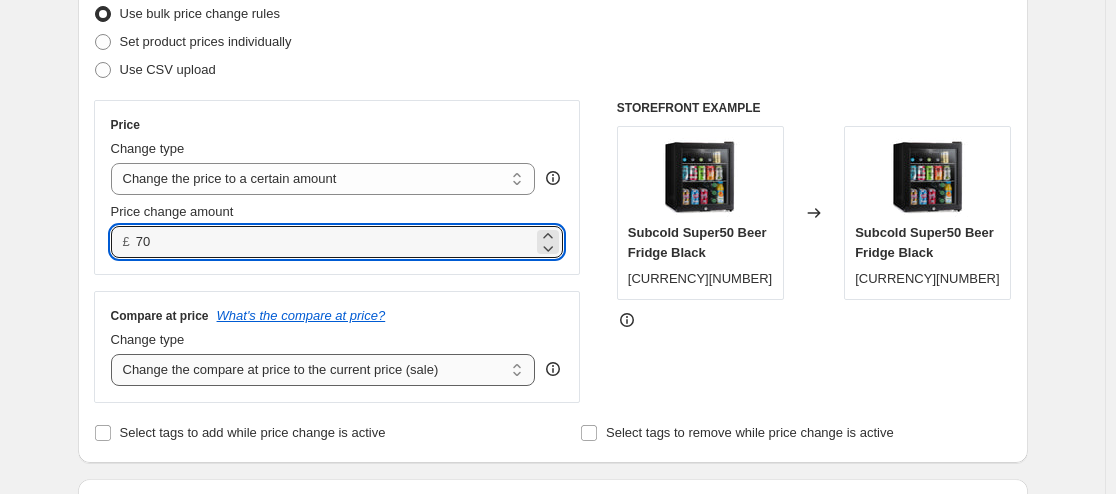 type on "70.00" 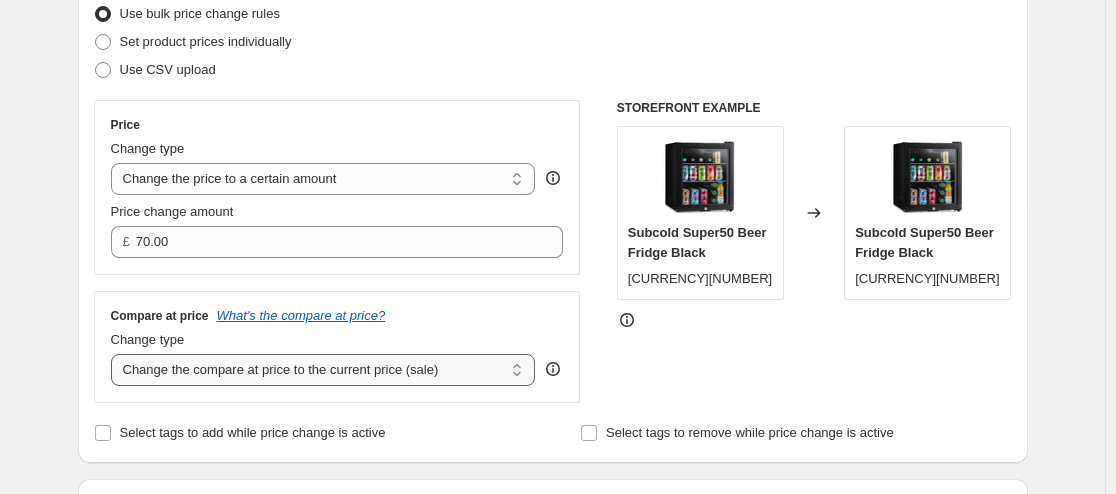 click on "Change the compare at price to the current price (sale) Change the compare at price to a certain amount Change the compare at price by a certain amount Change the compare at price by a certain percentage Change the compare at price by a certain amount relative to the actual price Change the compare at price by a certain percentage relative to the actual price Don't change the compare at price Remove the compare at price" at bounding box center [323, 370] 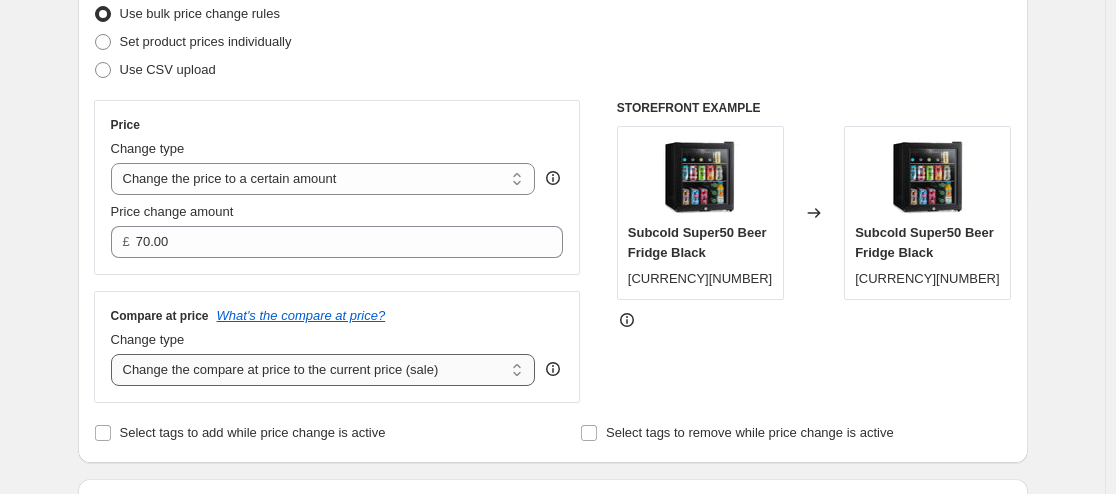 select on "remove" 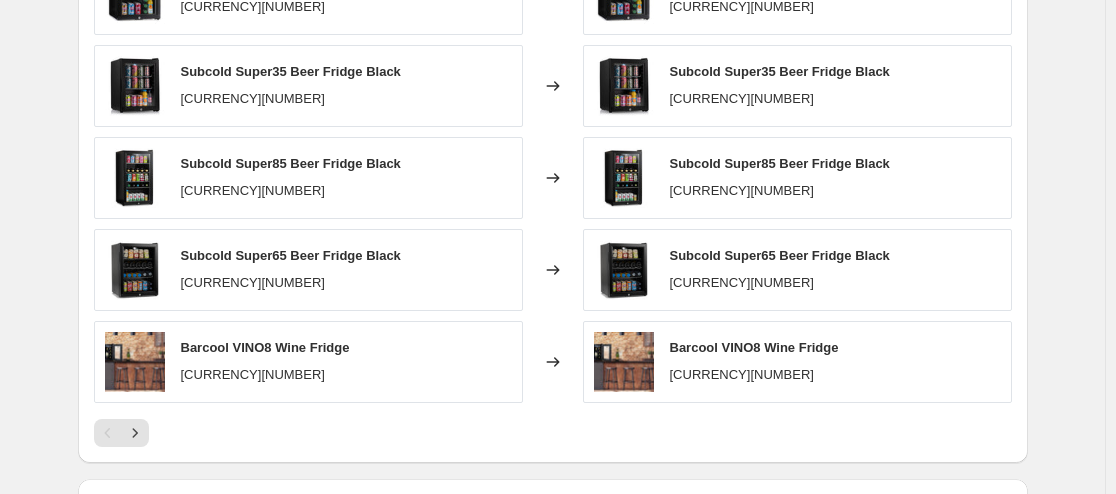 scroll, scrollTop: 1320, scrollLeft: 0, axis: vertical 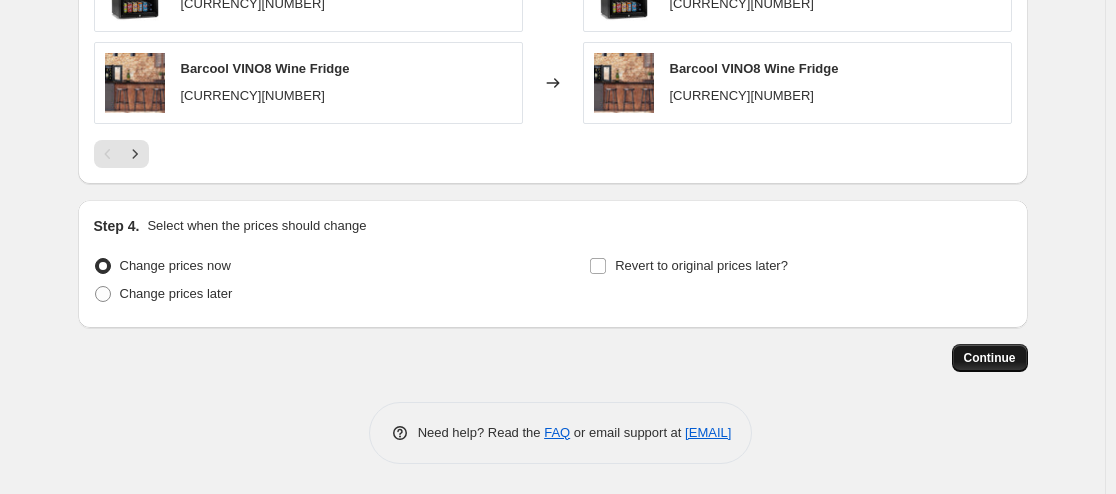 click on "Continue" at bounding box center [990, 358] 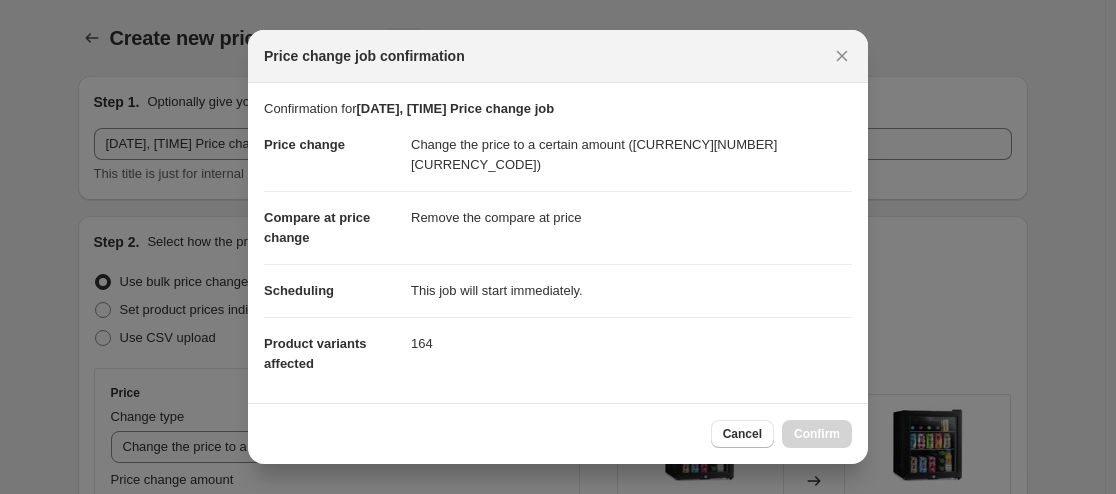 scroll, scrollTop: 0, scrollLeft: 0, axis: both 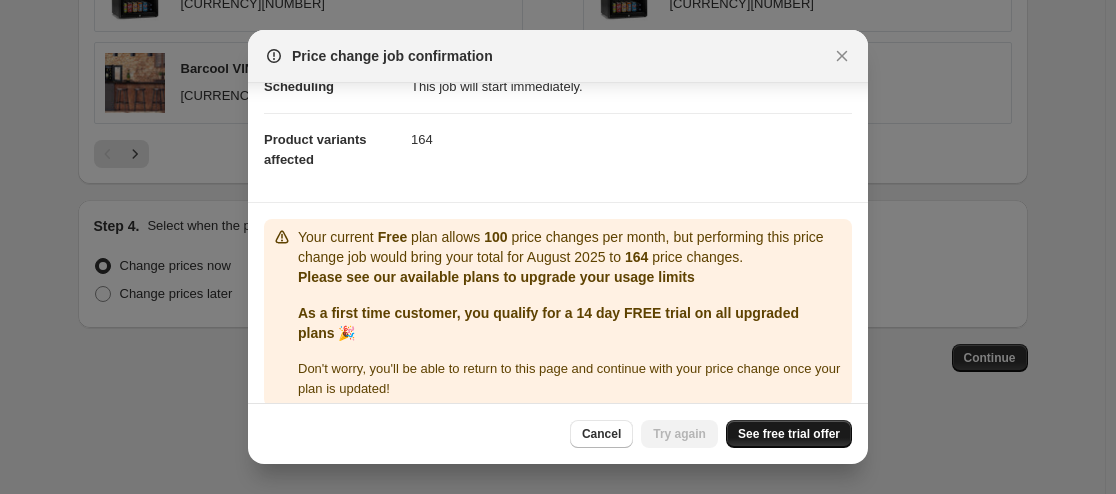 click on "See free trial offer" at bounding box center (789, 434) 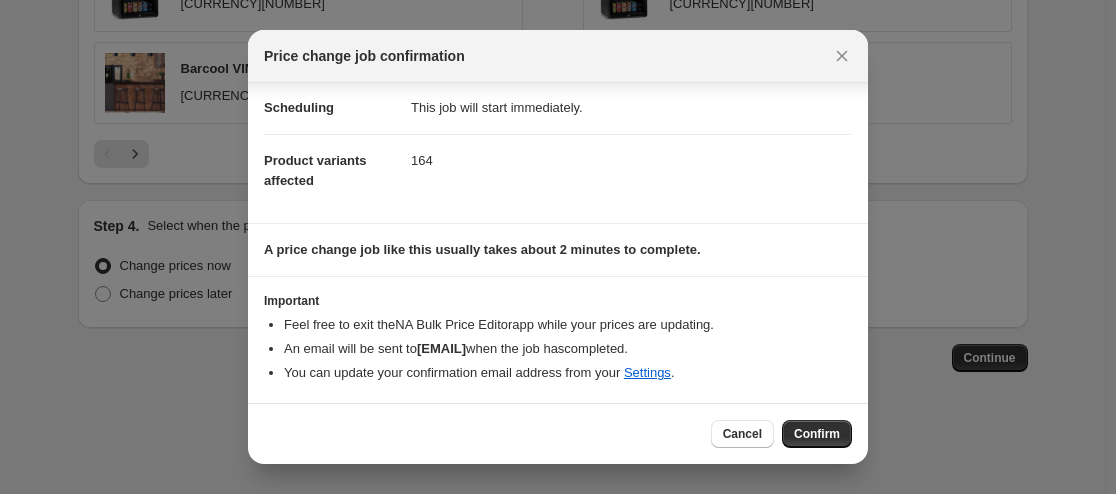 scroll, scrollTop: 163, scrollLeft: 0, axis: vertical 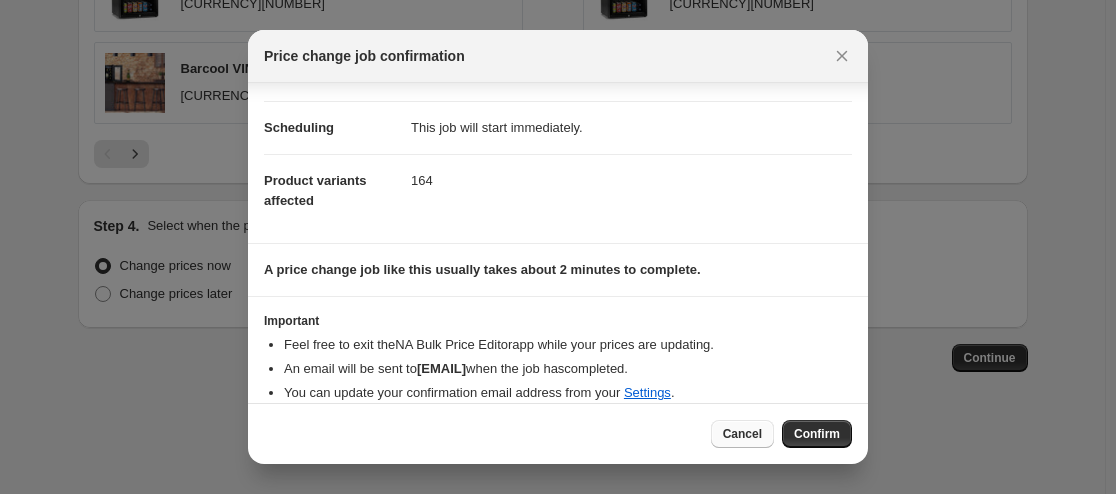 click on "Cancel Confirm" at bounding box center (558, 433) 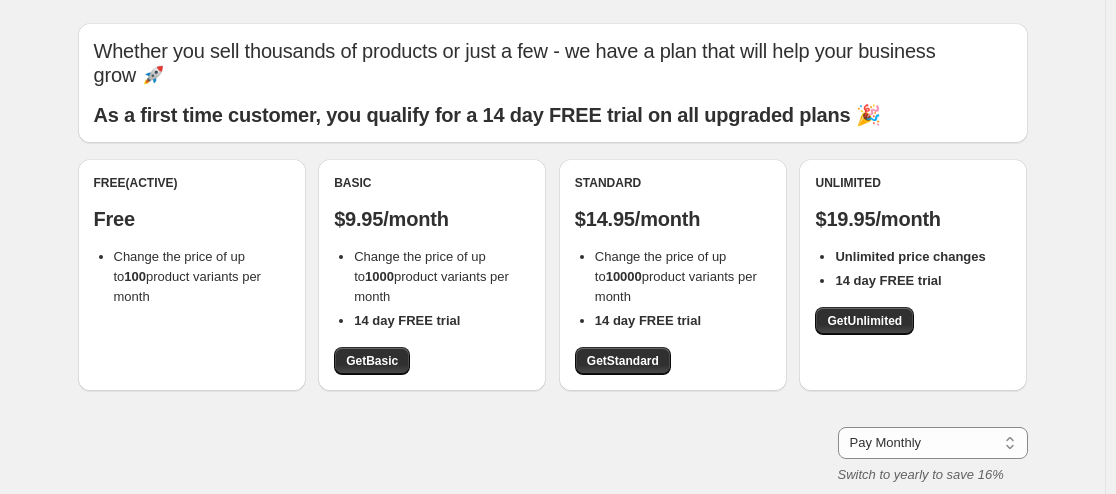 scroll, scrollTop: 54, scrollLeft: 0, axis: vertical 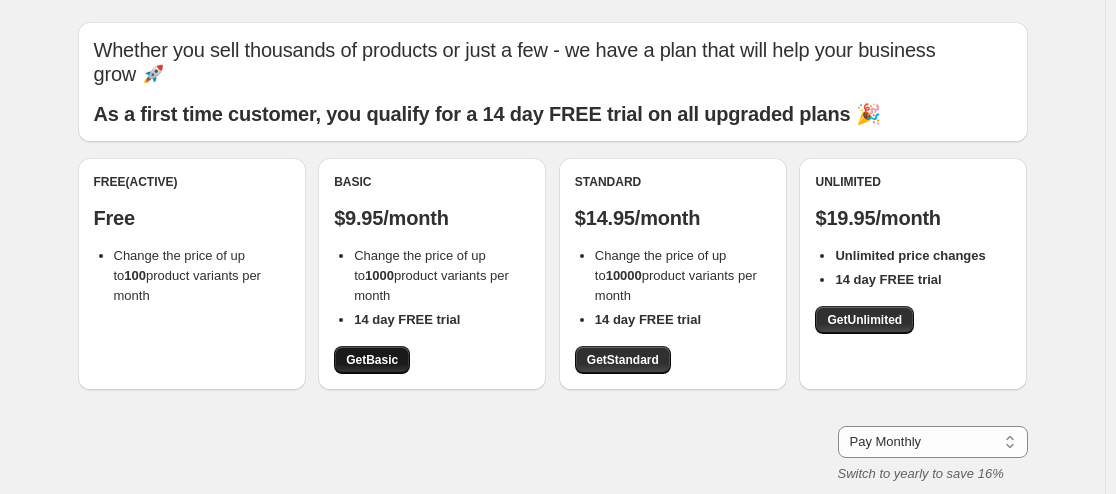 click on "Get  Basic" at bounding box center (372, 360) 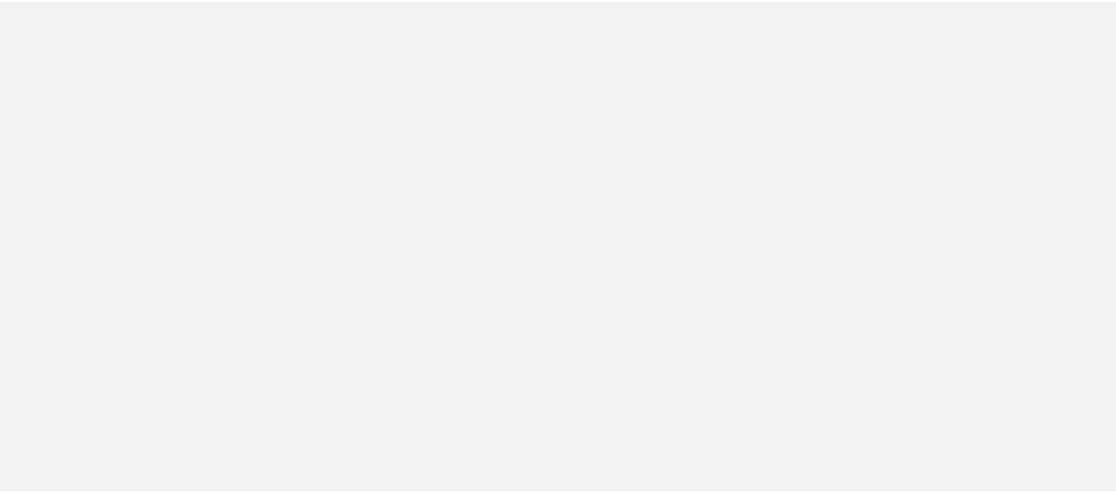 scroll, scrollTop: 0, scrollLeft: 0, axis: both 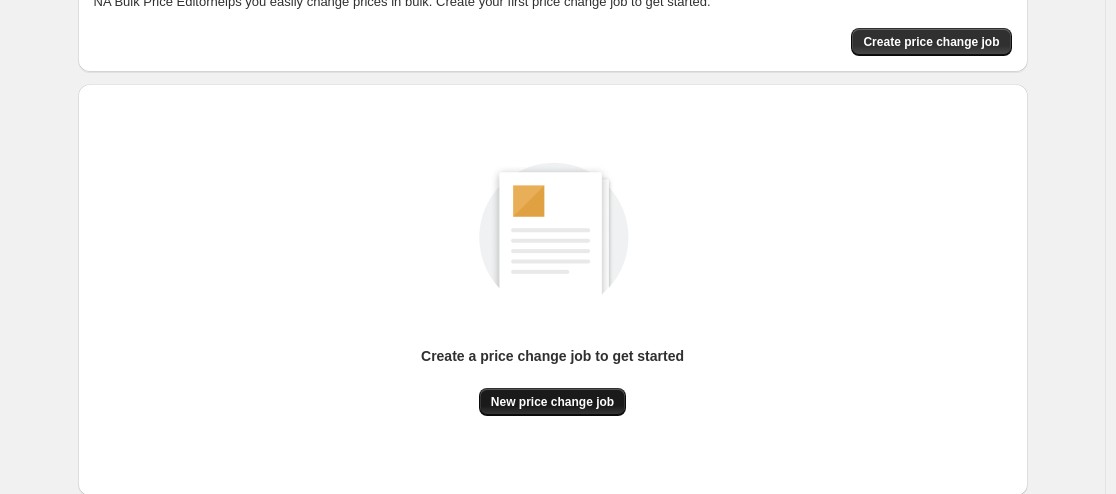 click on "New price change job" at bounding box center [552, 402] 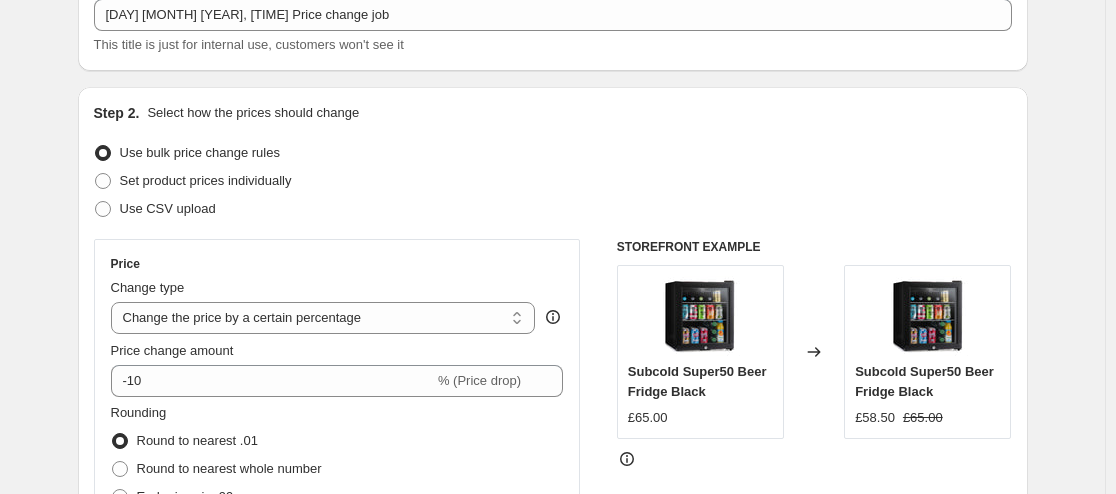 scroll, scrollTop: 138, scrollLeft: 0, axis: vertical 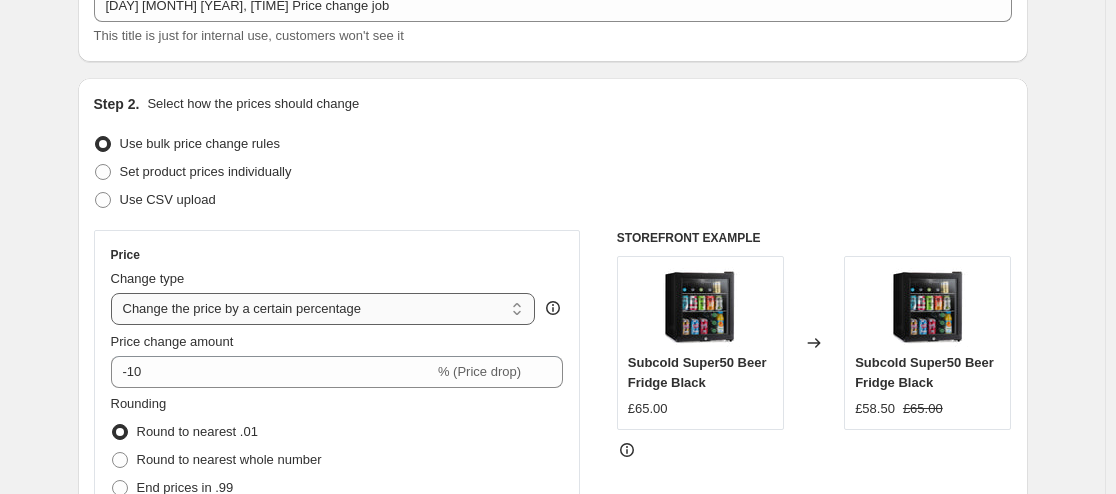click on "Change the price to a certain amount Change the price by a certain amount Change the price by a certain percentage Change the price to the current compare at price (price before sale) Change the price by a certain amount relative to the compare at price Change the price by a certain percentage relative to the compare at price Don't change the price Change the price by a certain percentage relative to the cost per item Change price to certain cost margin" at bounding box center [323, 309] 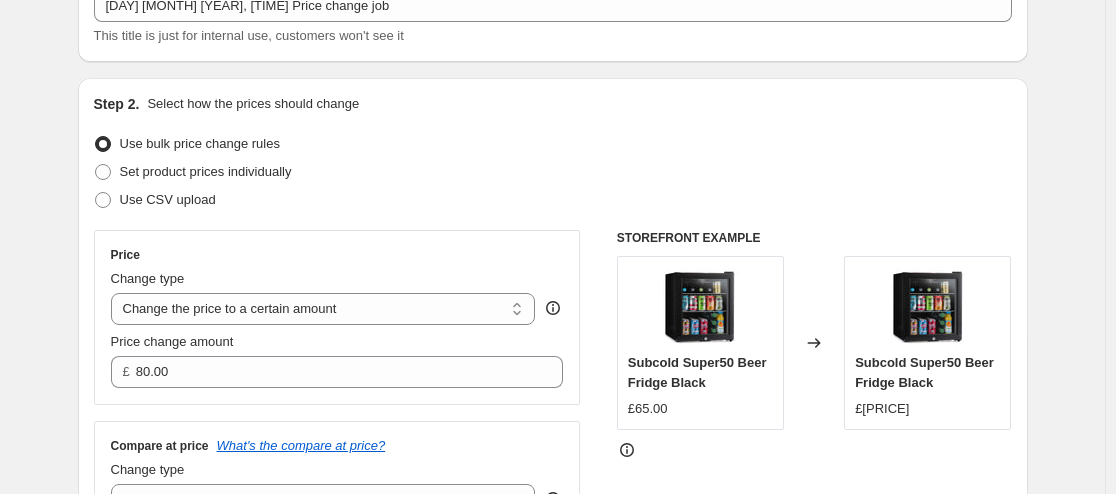 click on "Price Change type Change the price to a certain amount Change the price by a certain amount Change the price by a certain percentage Change the price to the current compare at price (price before sale) Change the price by a certain amount relative to the compare at price Change the price by a certain percentage relative to the compare at price Don't change the price Change the price by a certain percentage relative to the cost per item Change price to certain cost margin Change the price to a certain amount Price change amount £ [PRICE]" at bounding box center [337, 317] 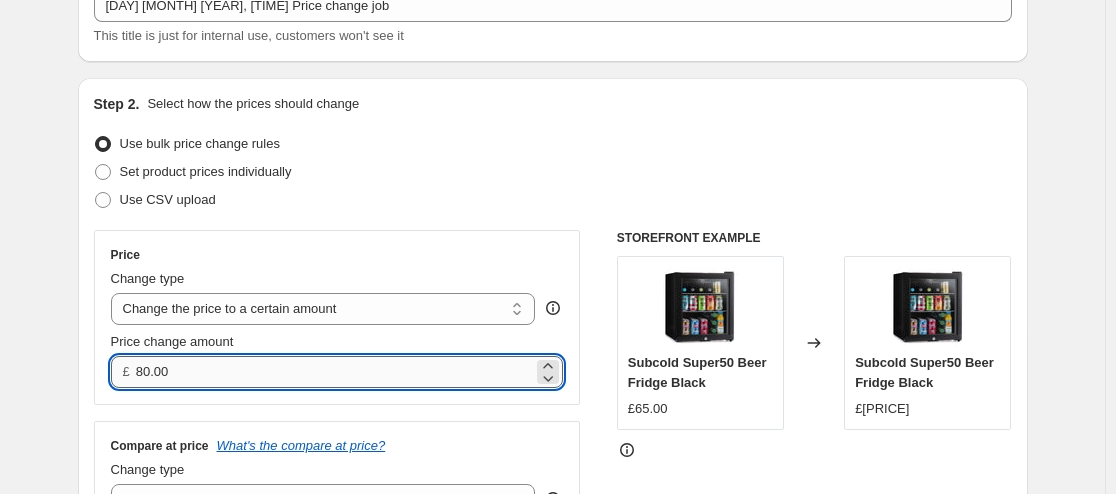 click on "Price Change type Change the price to a certain amount Change the price by a certain amount Change the price by a certain percentage Change the price to the current compare at price (price before sale) Change the price by a certain amount relative to the compare at price Change the price by a certain percentage relative to the compare at price Don't change the price Change the price by a certain percentage relative to the cost per item Change price to certain cost margin Change the price to a certain amount Price change amount £ [PRICE]" at bounding box center [337, 317] 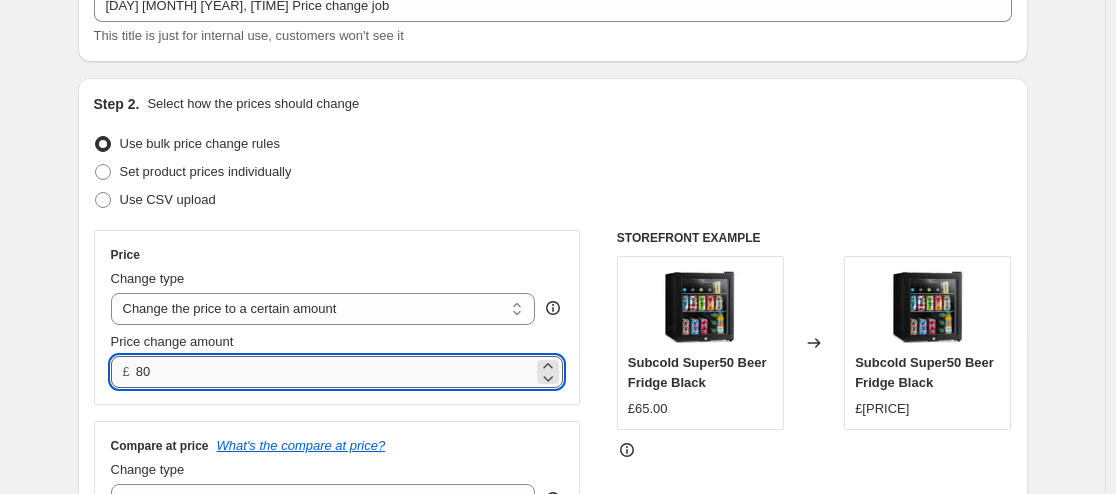 type on "8" 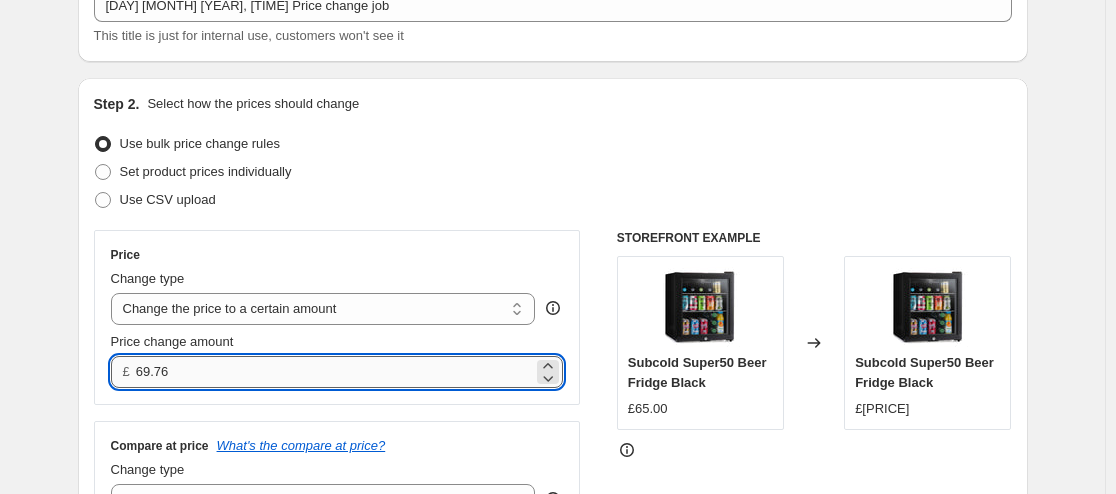 click on "69.76" at bounding box center [334, 372] 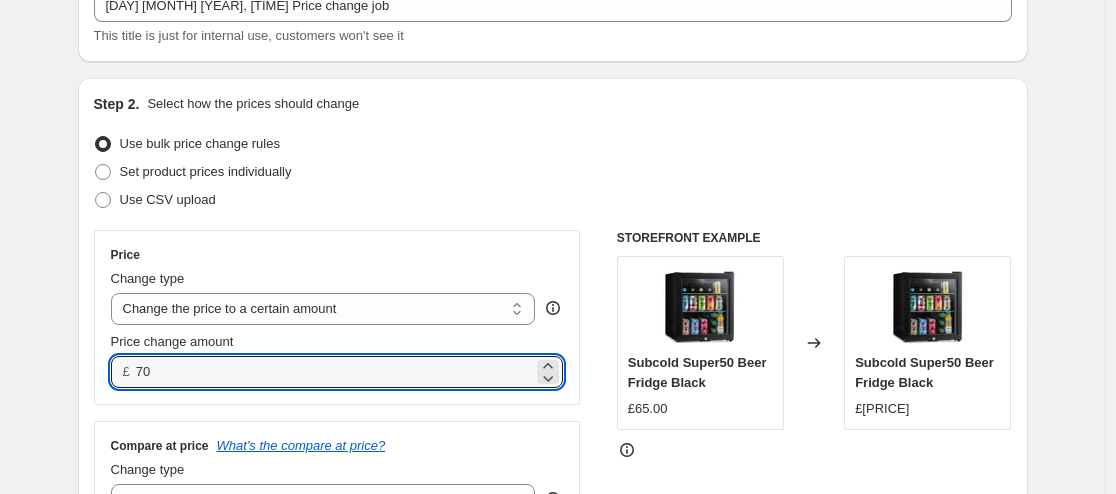 type on "70.00" 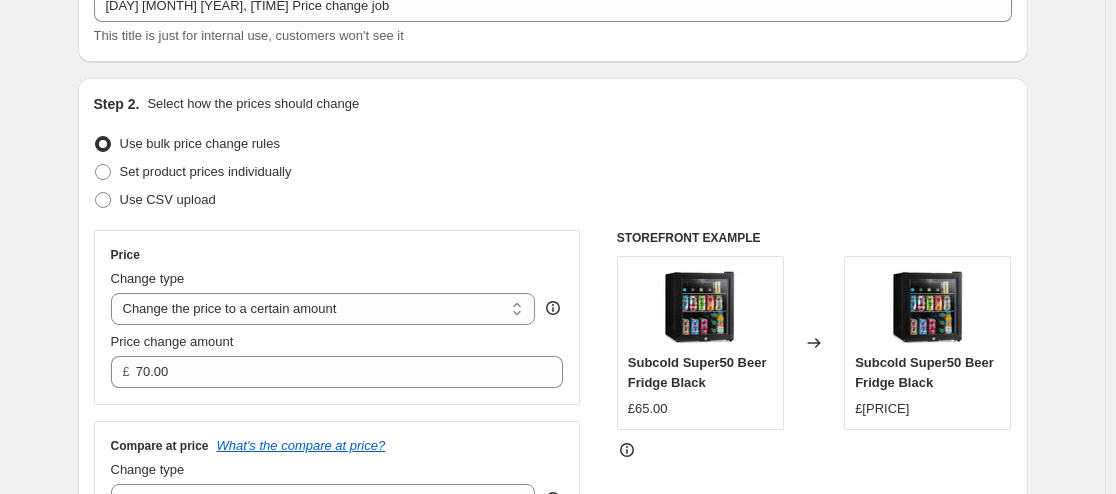click on "Price Change type Change the price to a certain amount Change the price by a certain amount Change the price by a certain percentage Change the price to the current compare at price (price before sale) Change the price by a certain amount relative to the compare at price Change the price by a certain percentage relative to the compare at price Don't change the price Change the price by a certain percentage relative to the cost per item Change price to certain cost margin Change the price to a certain amount Price change amount £ [PRICE]" at bounding box center [337, 317] 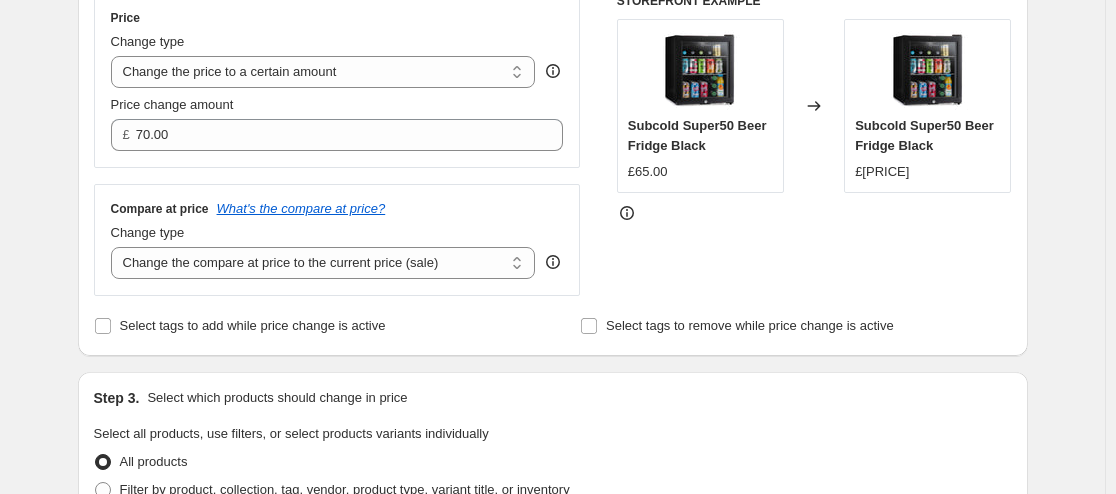 scroll, scrollTop: 377, scrollLeft: 0, axis: vertical 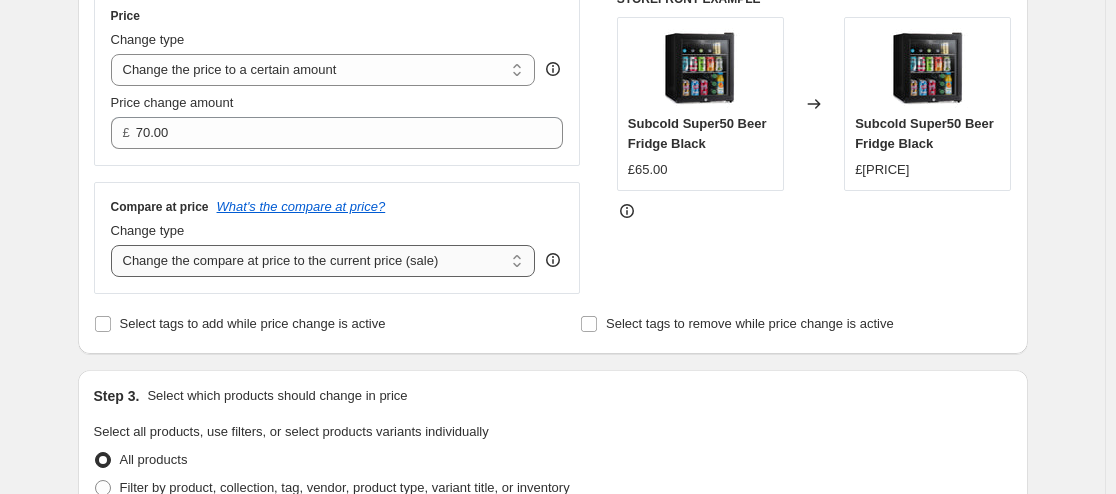 click on "Change the compare at price to the current price (sale) Change the compare at price to a certain amount Change the compare at price by a certain amount Change the compare at price by a certain percentage Change the compare at price by a certain amount relative to the actual price Change the compare at price by a certain percentage relative to the actual price Don't change the compare at price Remove the compare at price" at bounding box center [323, 261] 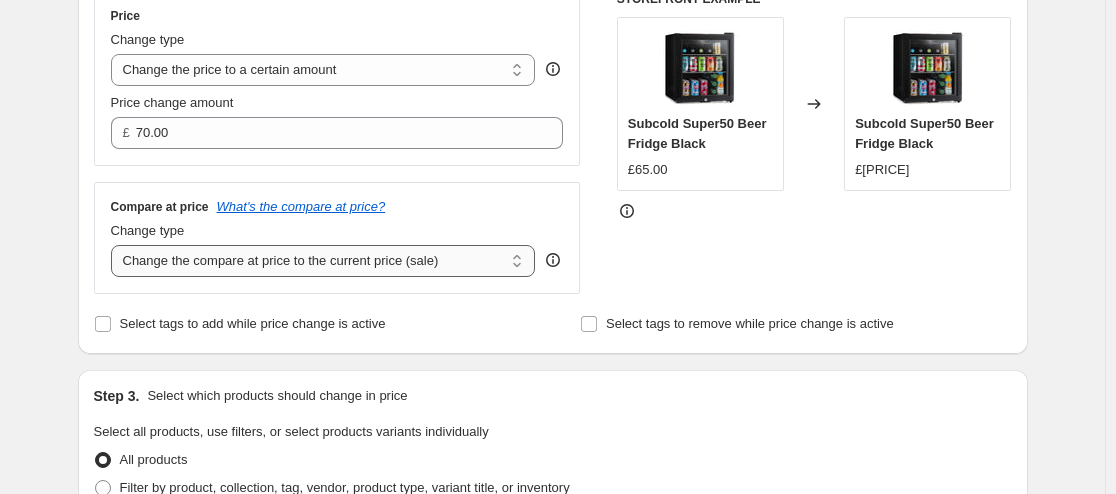 select on "remove" 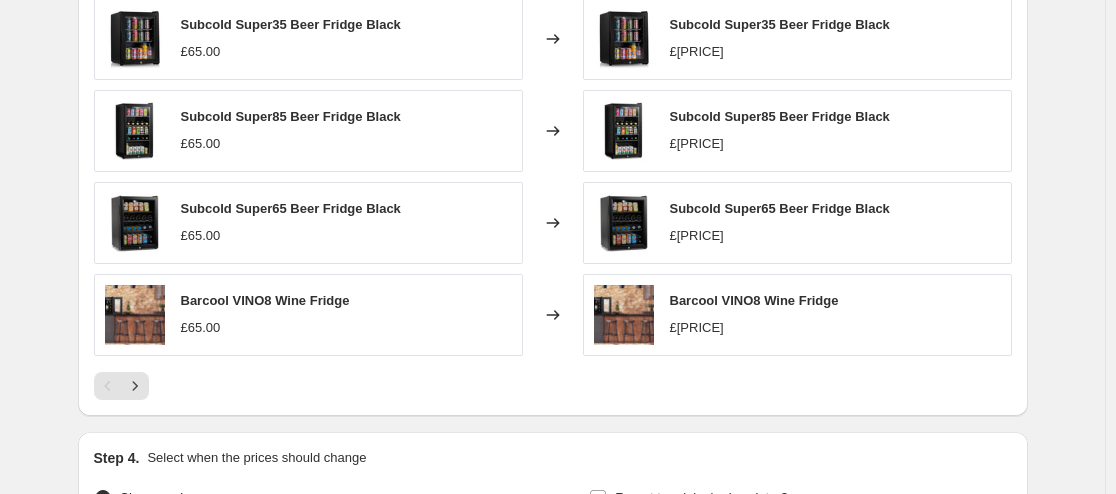 scroll, scrollTop: 1320, scrollLeft: 0, axis: vertical 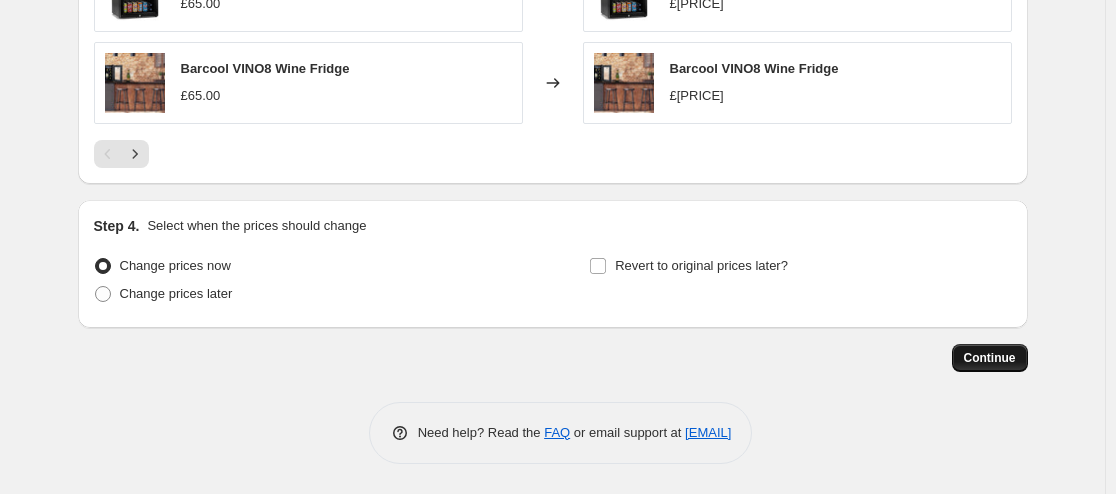click on "Continue" at bounding box center (990, 358) 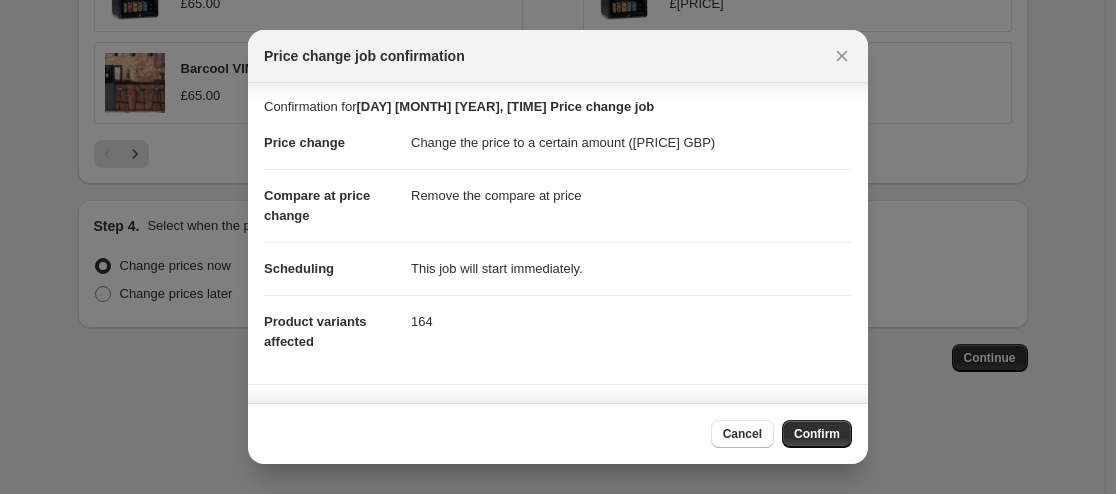 scroll, scrollTop: 1, scrollLeft: 0, axis: vertical 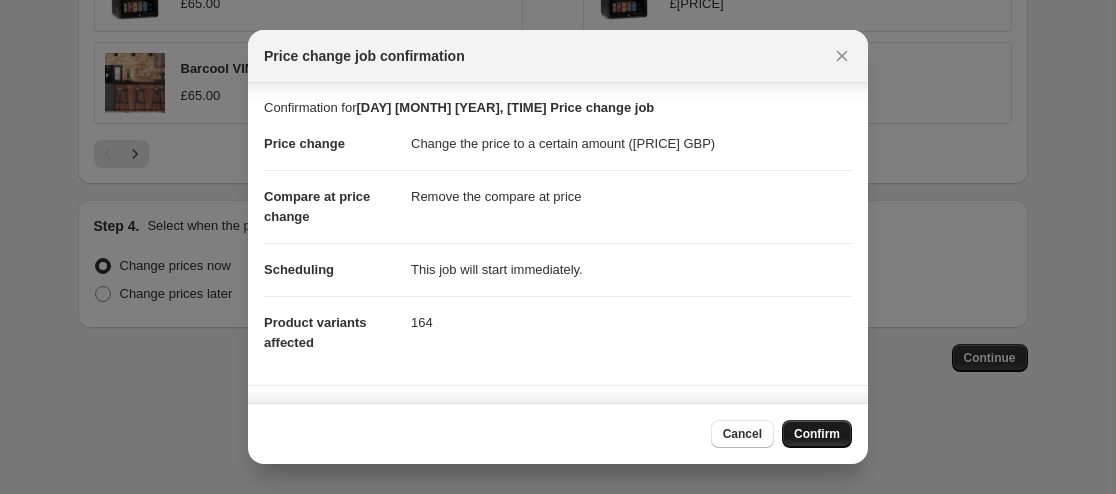 click on "Confirm" at bounding box center [817, 434] 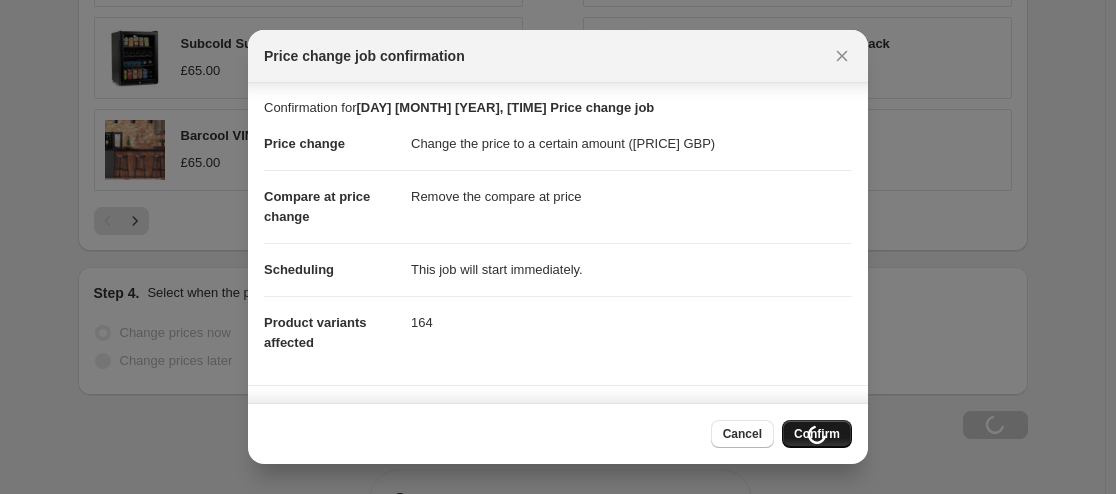 scroll, scrollTop: 1388, scrollLeft: 0, axis: vertical 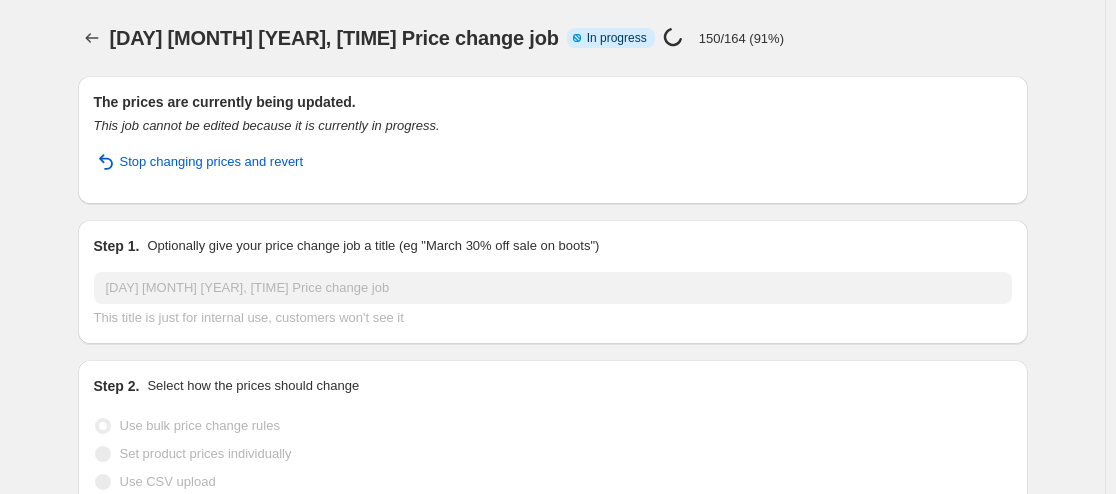 select on "remove" 